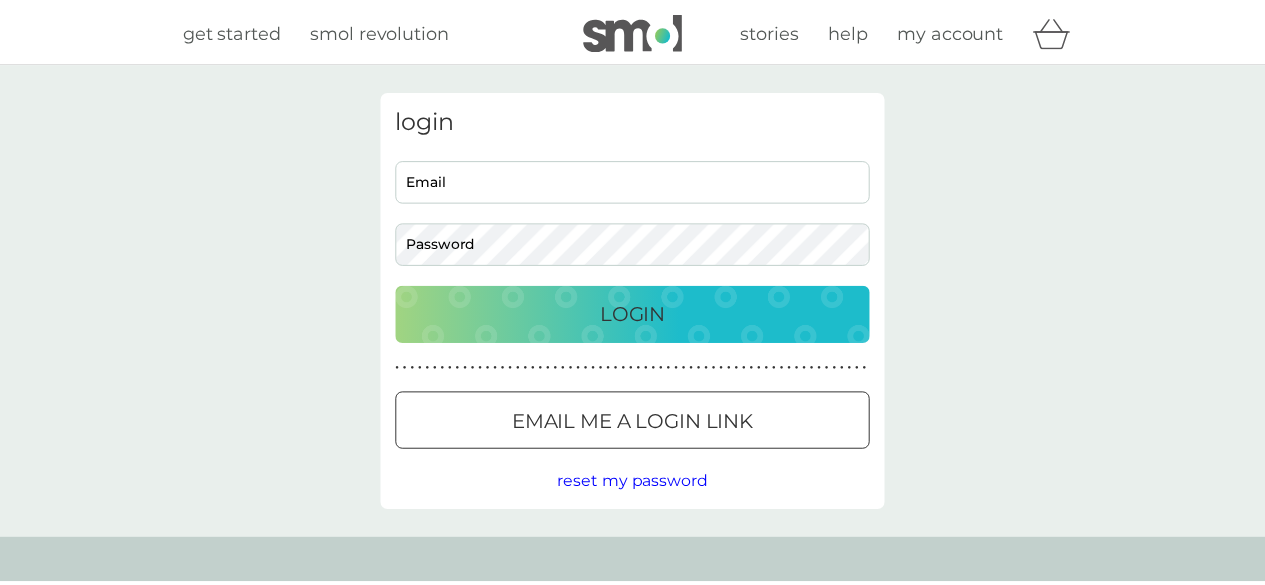 scroll, scrollTop: 0, scrollLeft: 0, axis: both 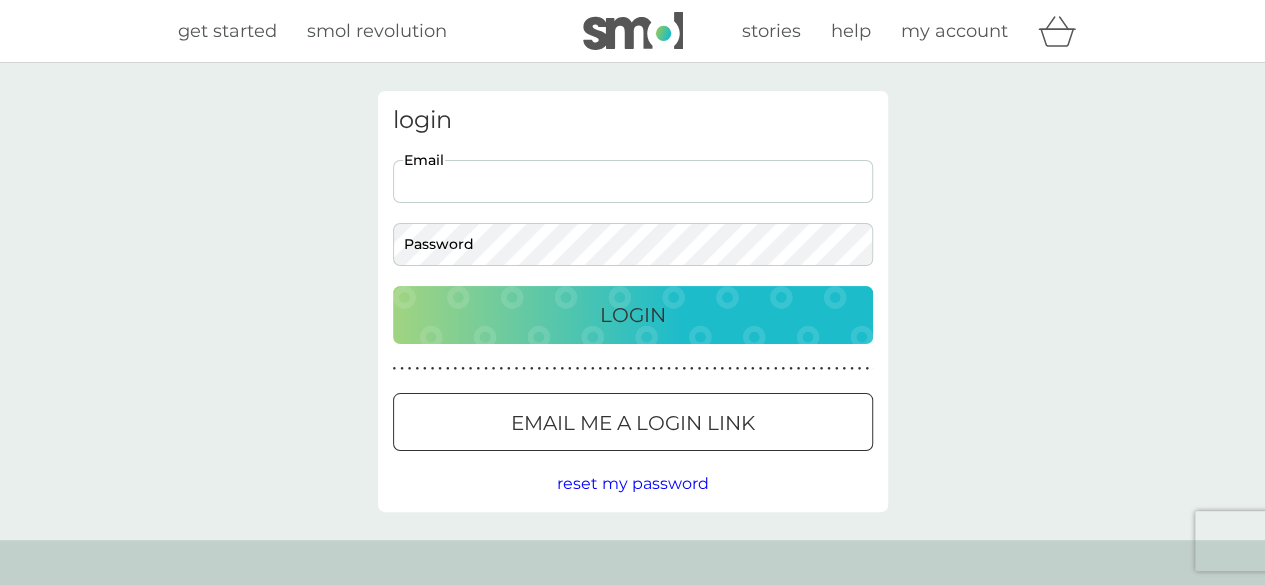 click on "Email" at bounding box center (633, 181) 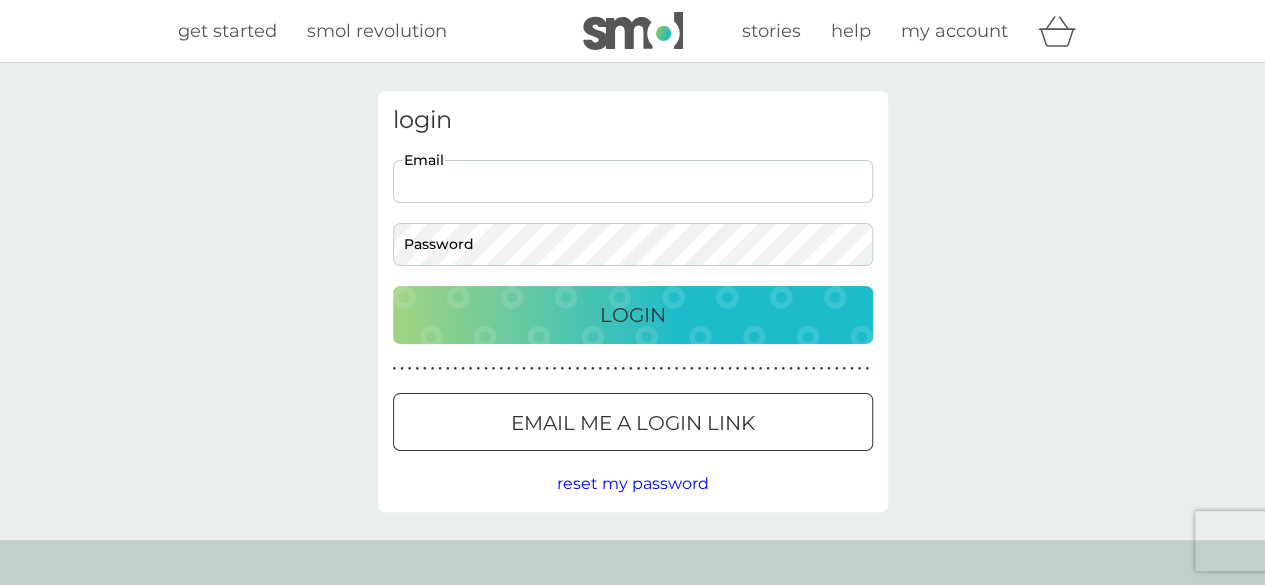 type on "kezzabezza1971@outlook.com" 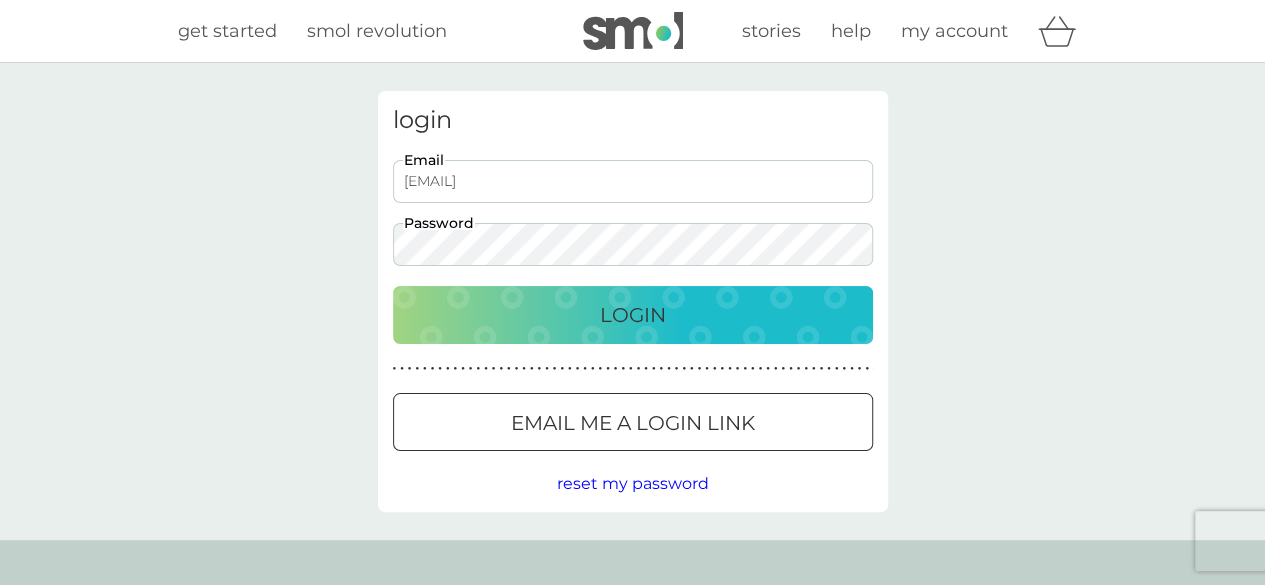 click on "Login" at bounding box center (633, 315) 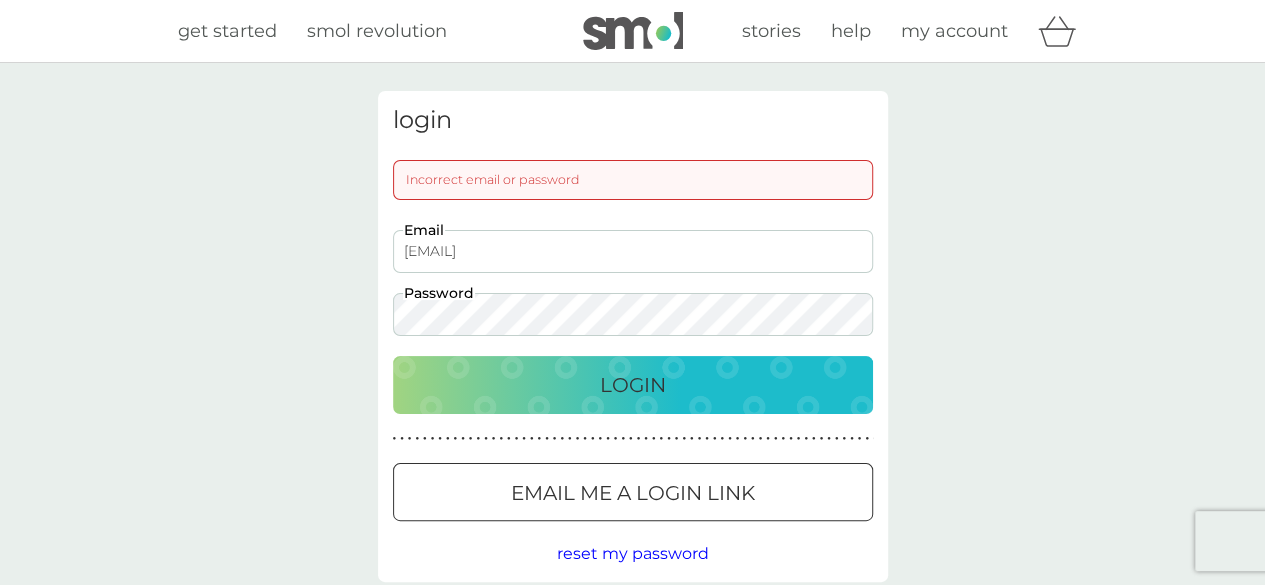 click on "Login" at bounding box center [633, 385] 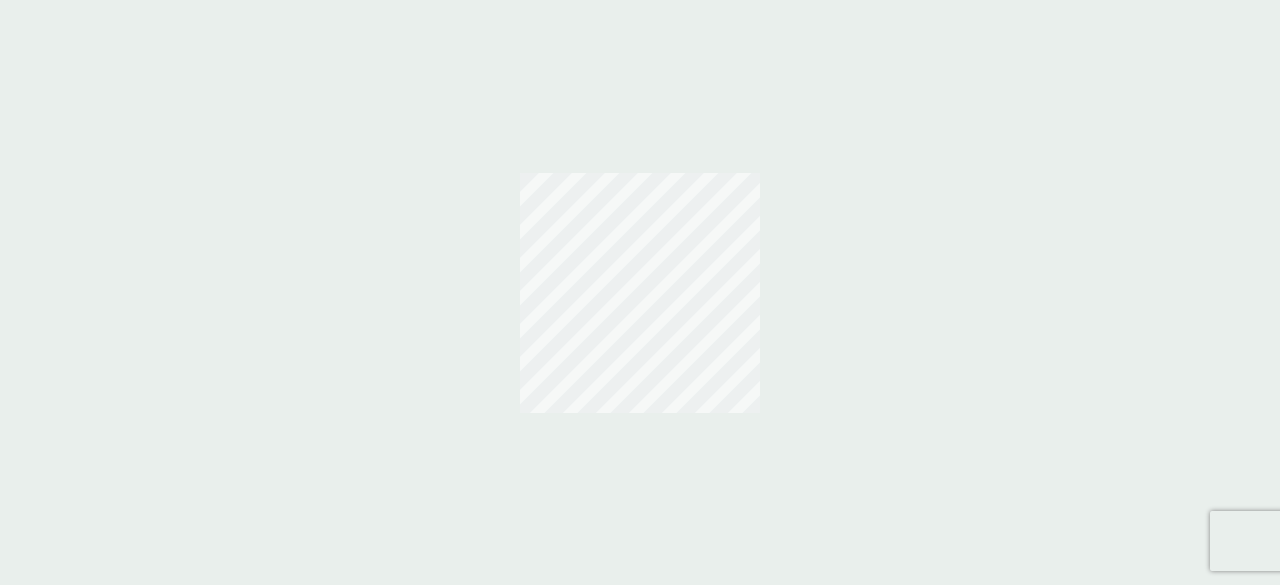 scroll, scrollTop: 0, scrollLeft: 0, axis: both 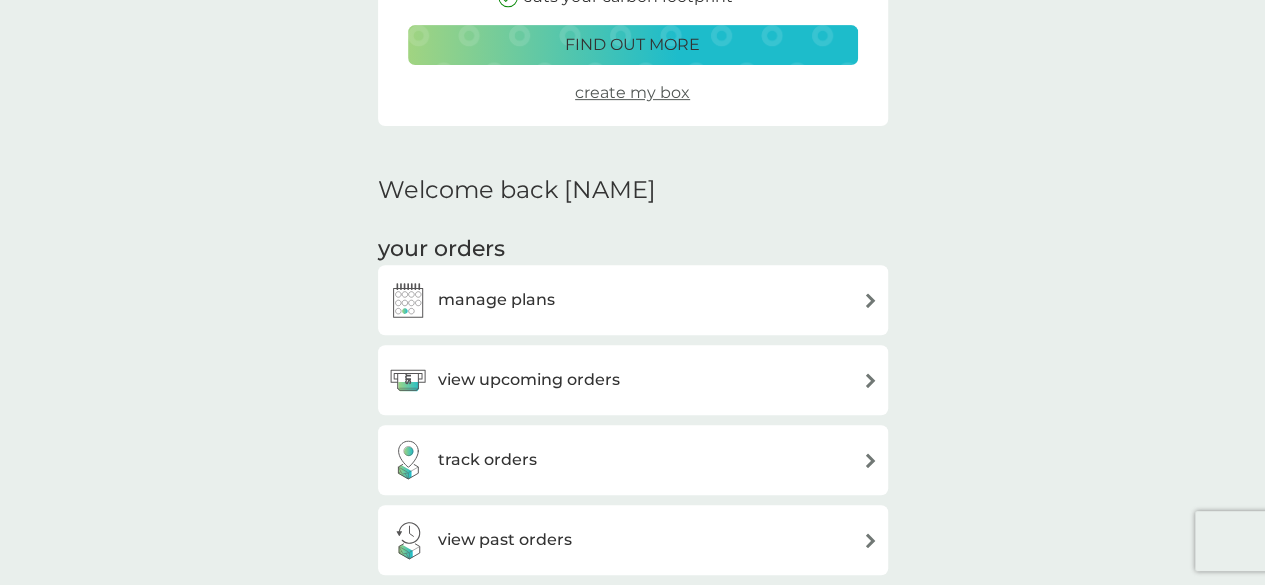 click on "view upcoming orders" at bounding box center [633, 380] 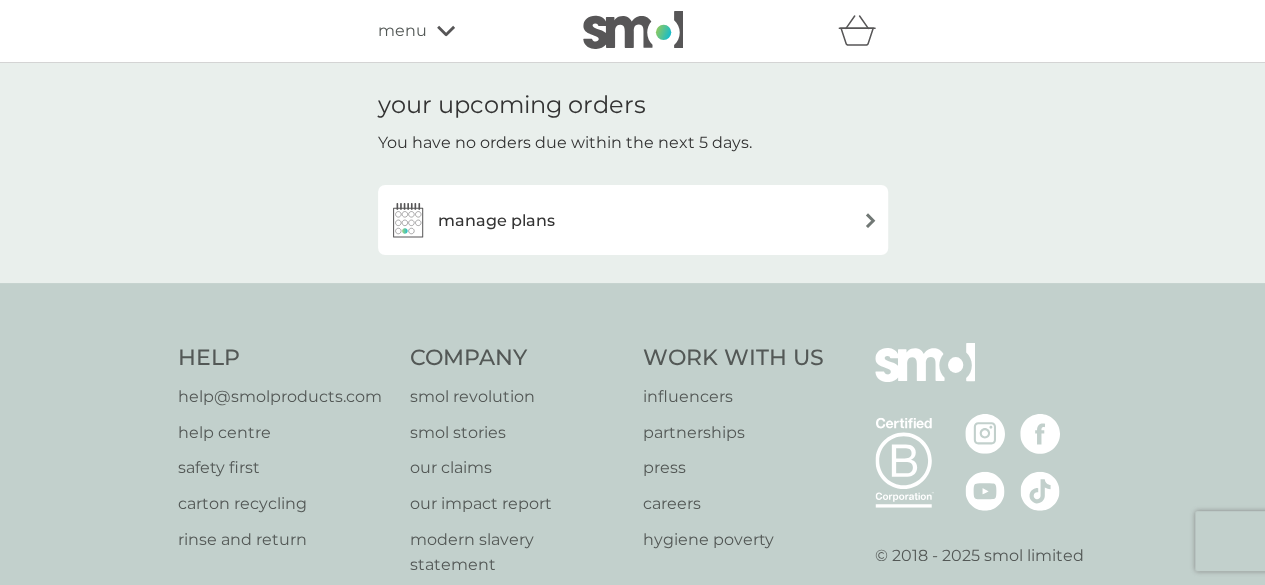 click on "manage plans" at bounding box center (633, 220) 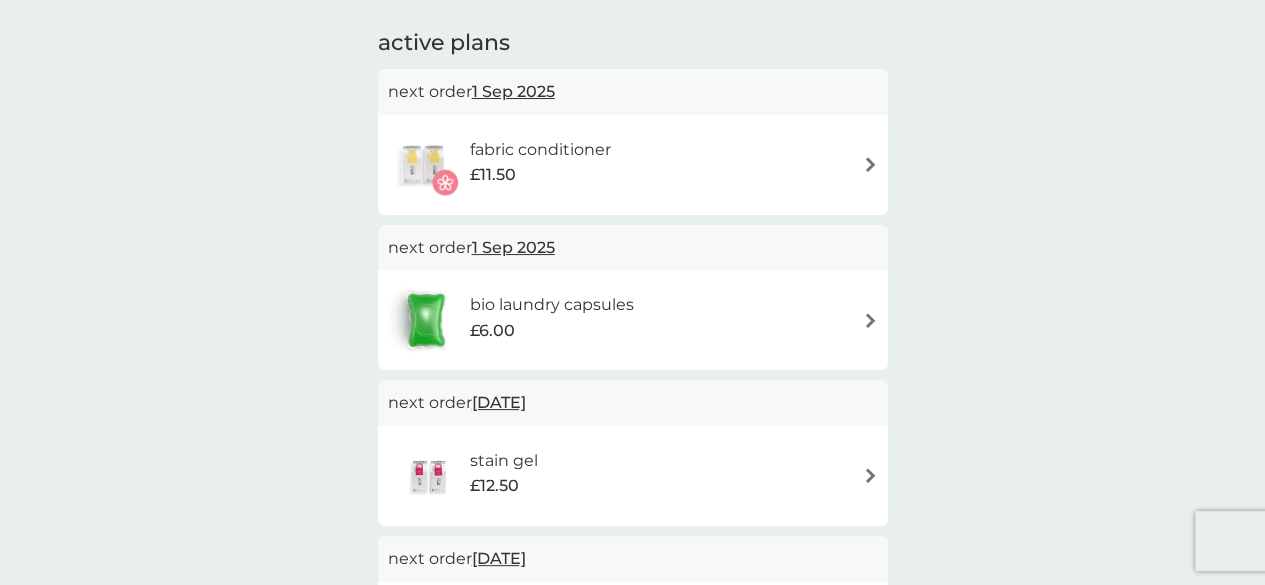 scroll, scrollTop: 400, scrollLeft: 0, axis: vertical 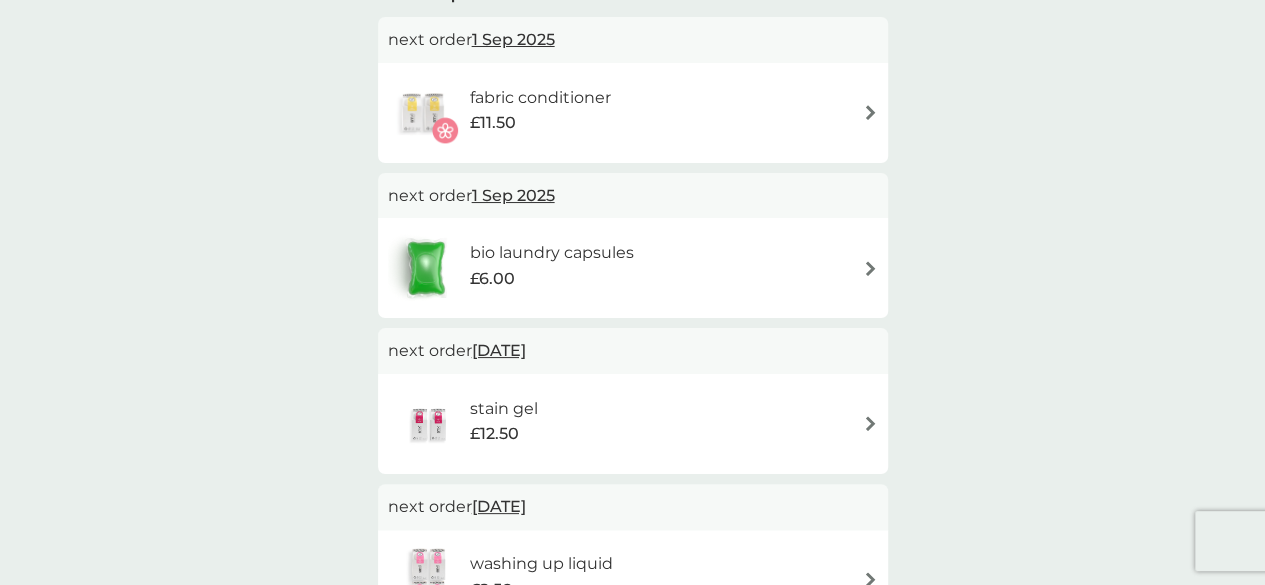 click on "bio laundry capsules £6.00" at bounding box center [633, 268] 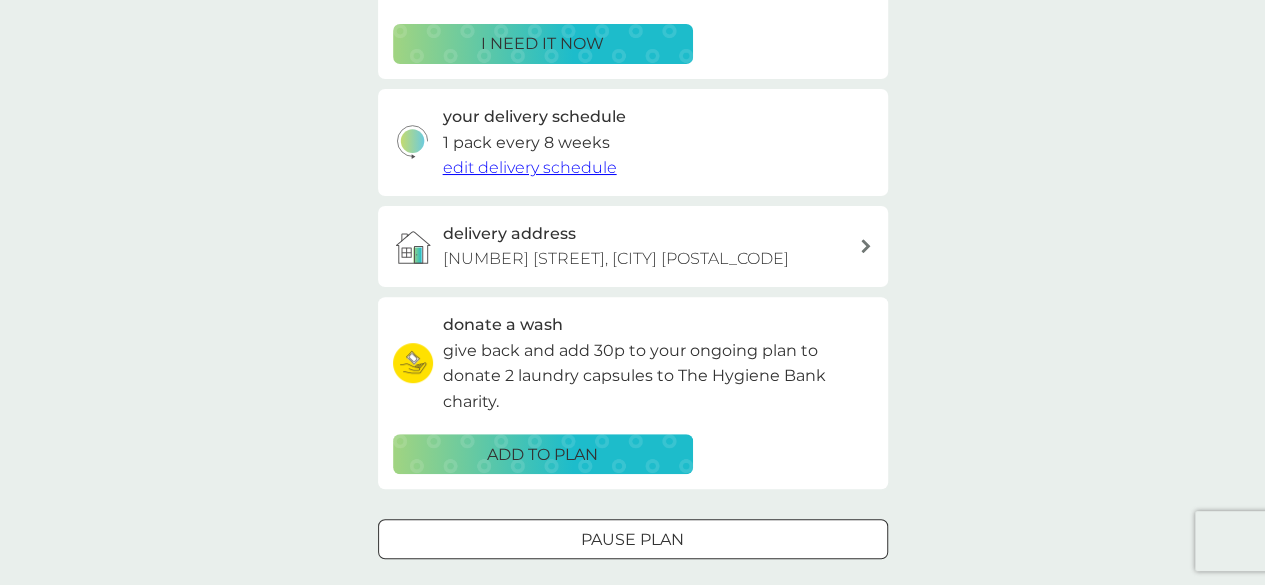 scroll, scrollTop: 0, scrollLeft: 0, axis: both 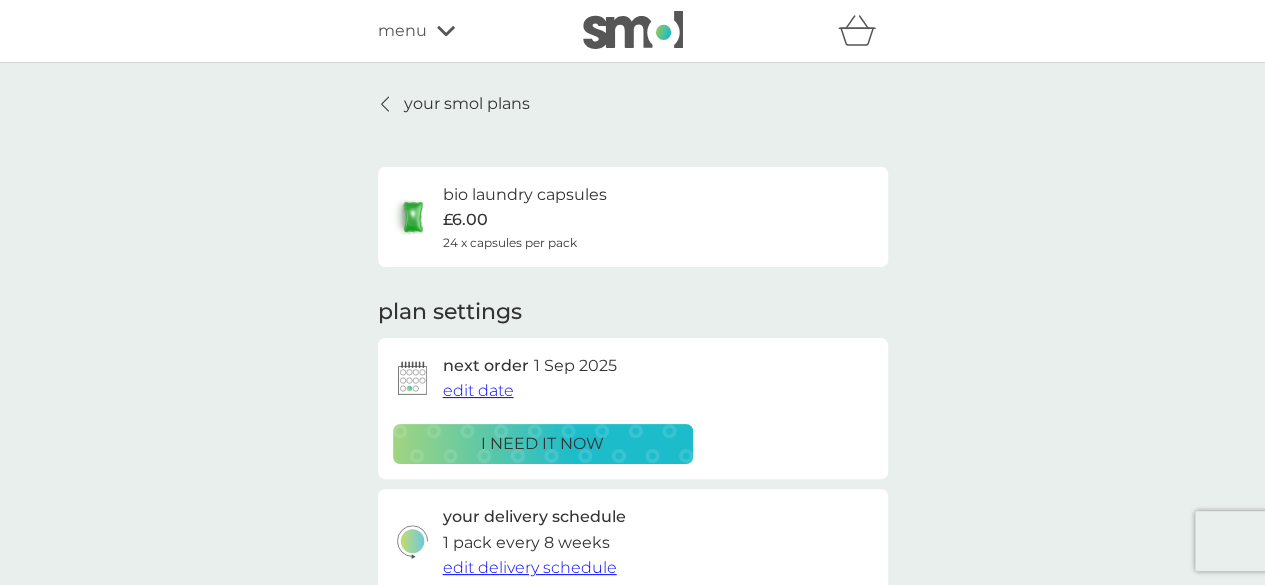 click on "i need it now" at bounding box center [542, 444] 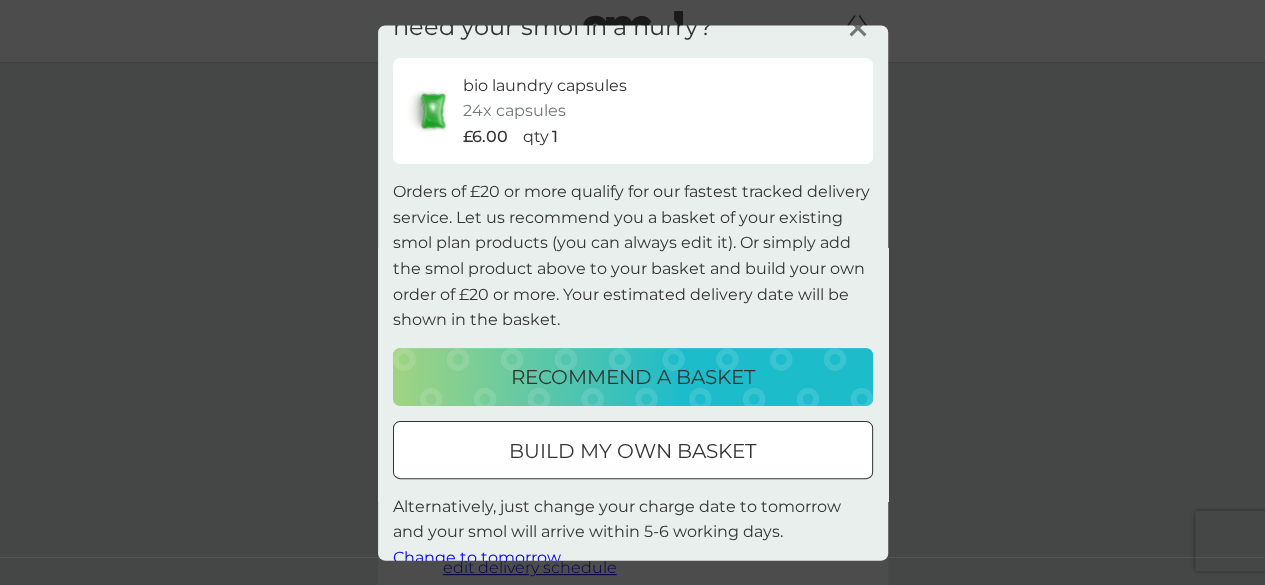 scroll, scrollTop: 62, scrollLeft: 0, axis: vertical 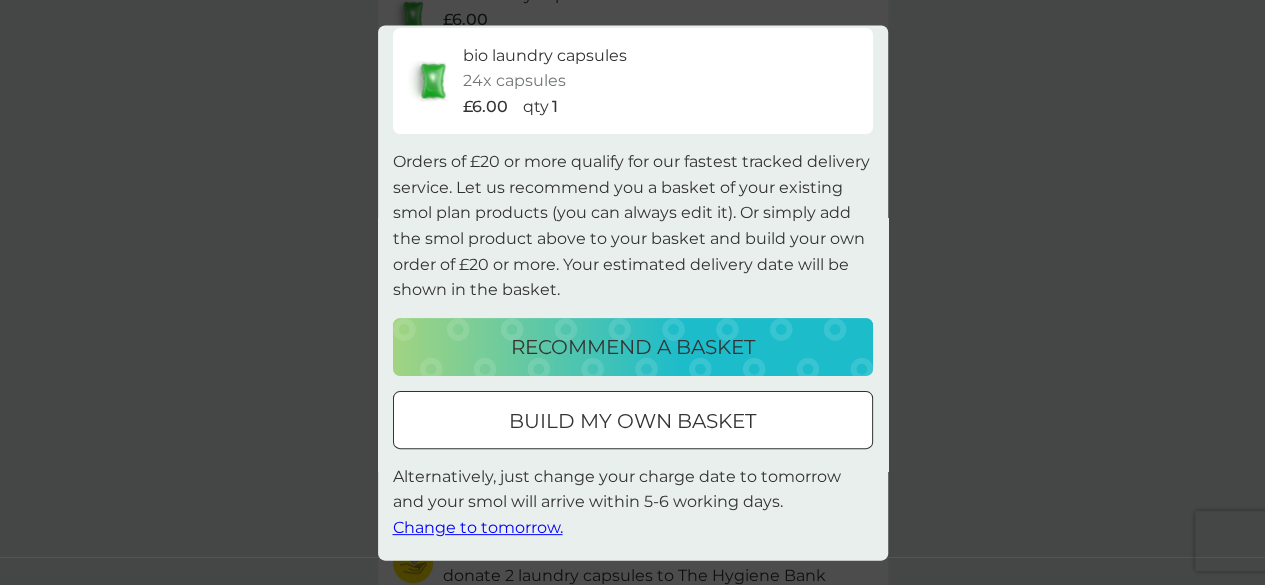 click at bounding box center (633, 421) 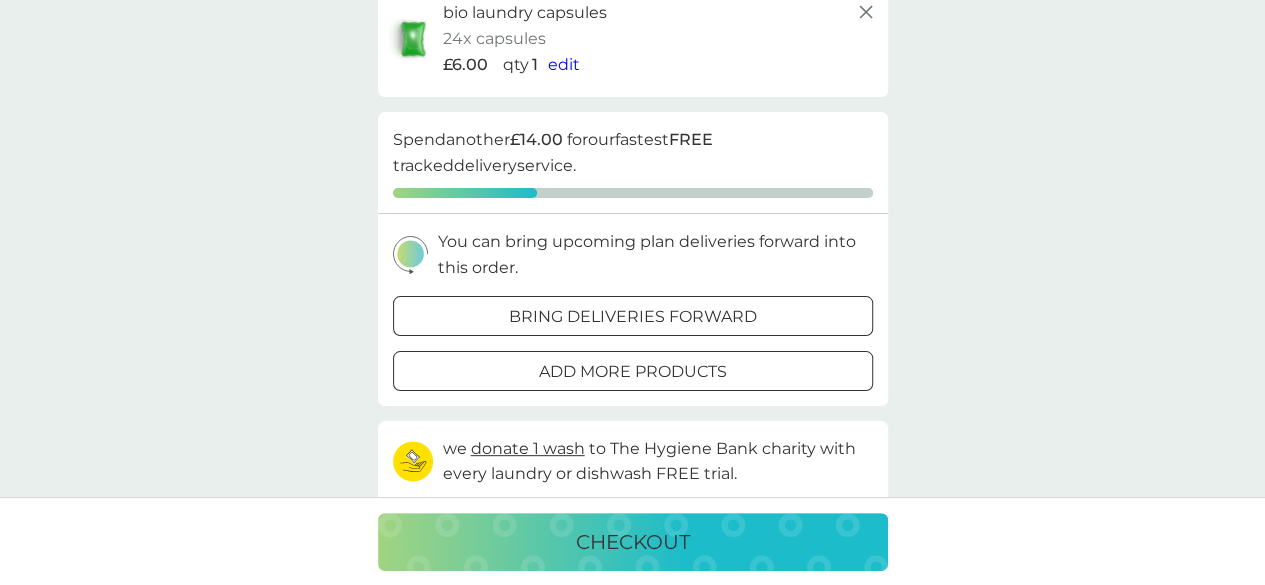 scroll, scrollTop: 0, scrollLeft: 0, axis: both 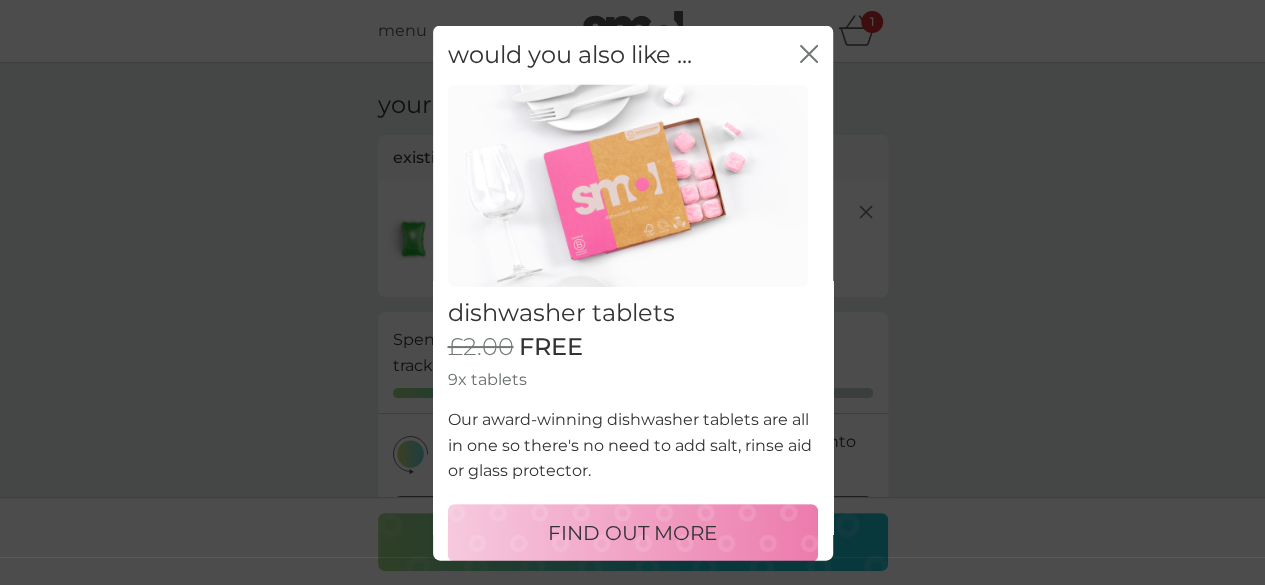 click 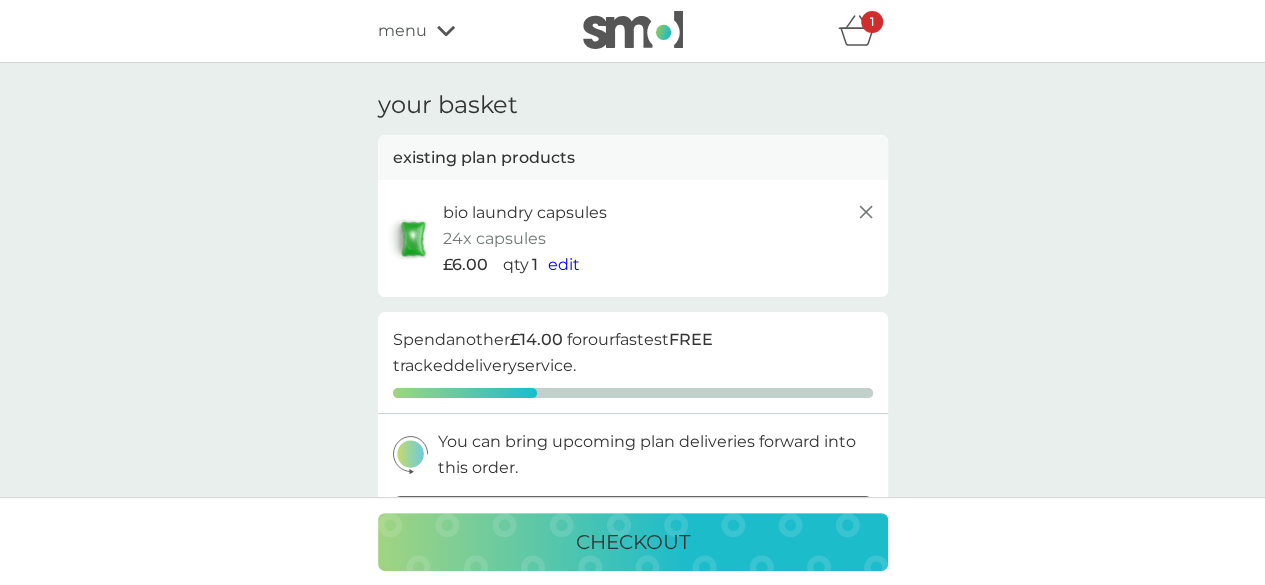 click on "edit" at bounding box center (564, 264) 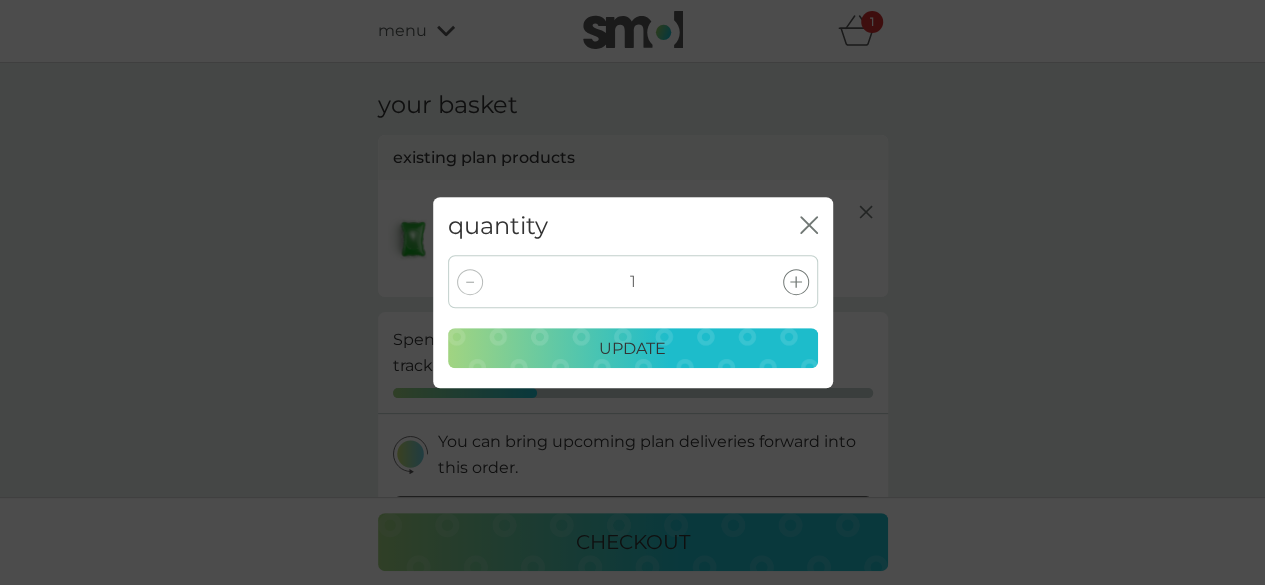 click 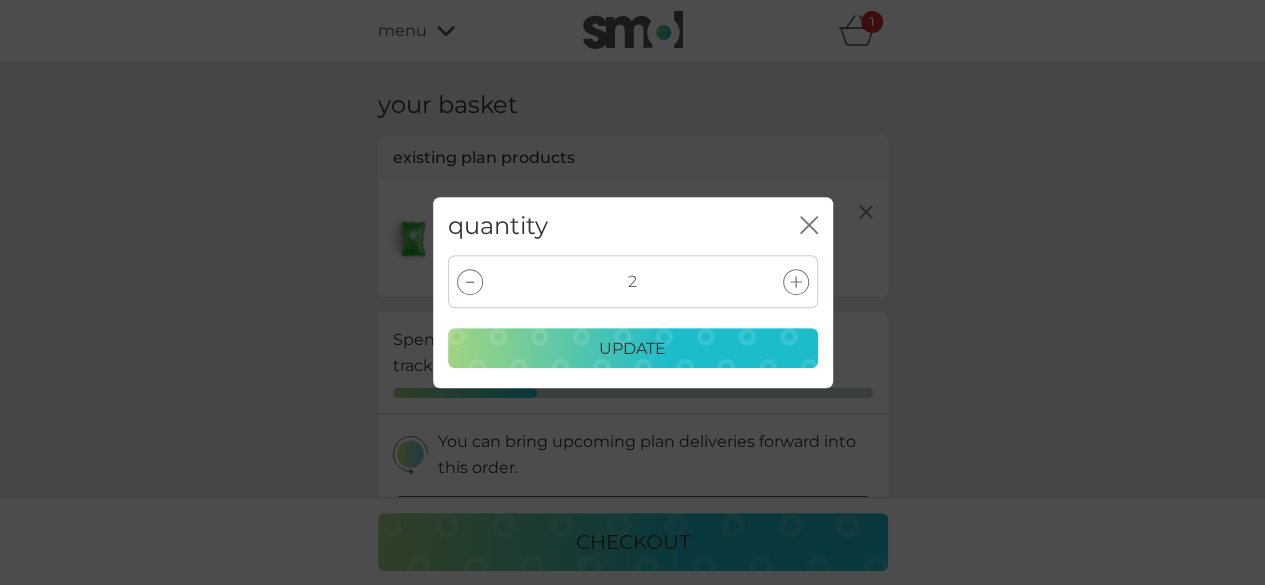 click on "close" 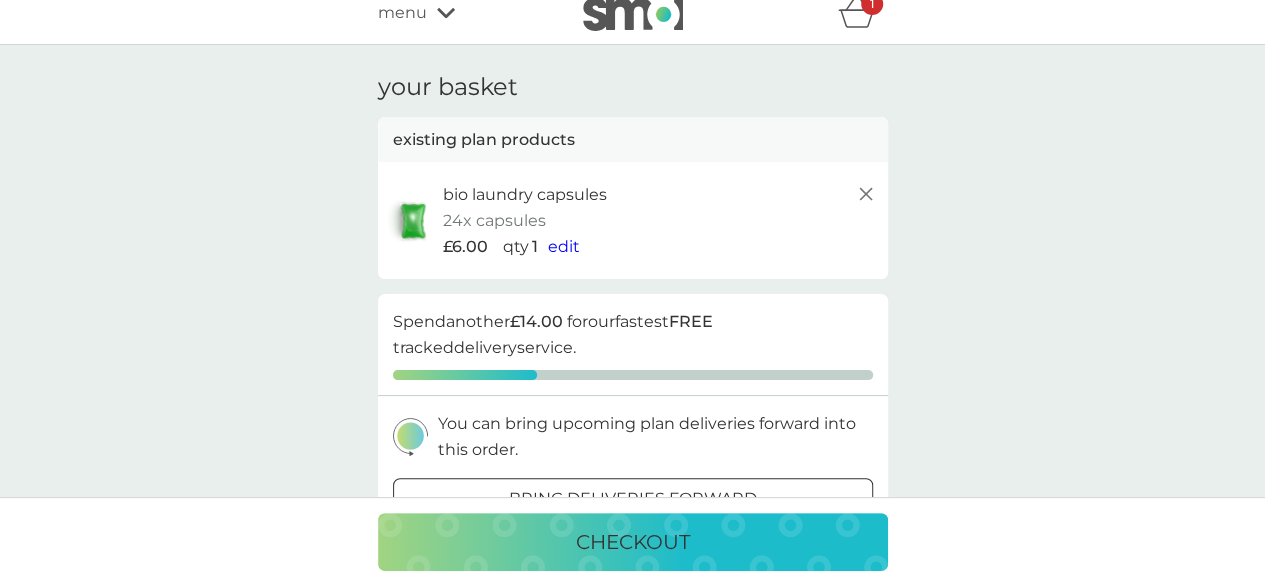 scroll, scrollTop: 0, scrollLeft: 0, axis: both 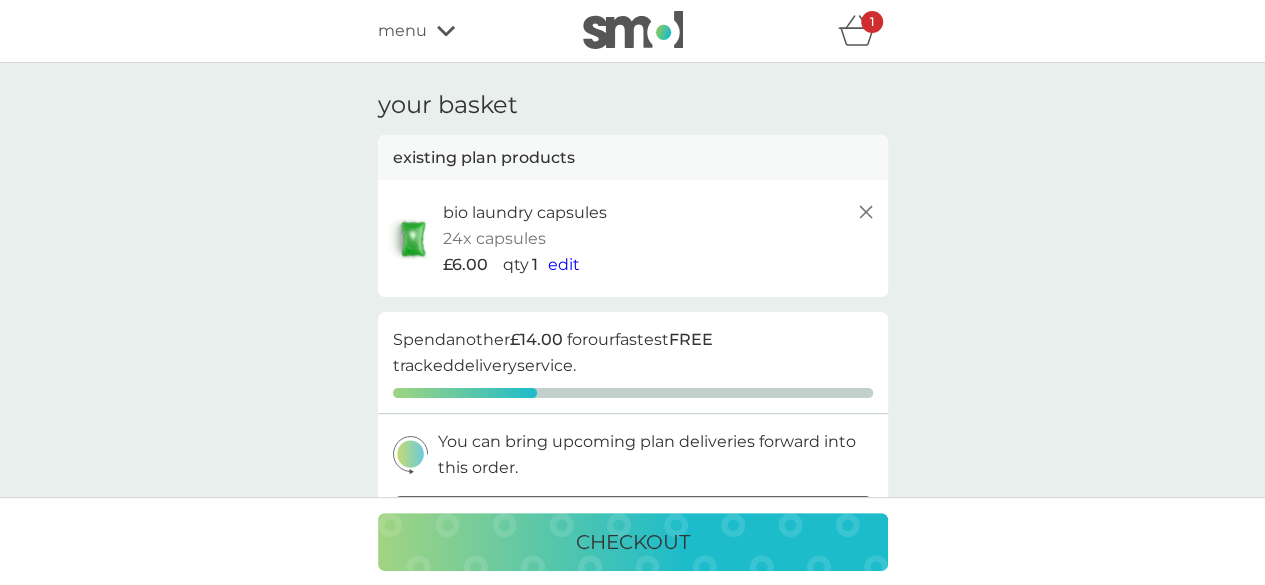 click on "edit" at bounding box center (564, 264) 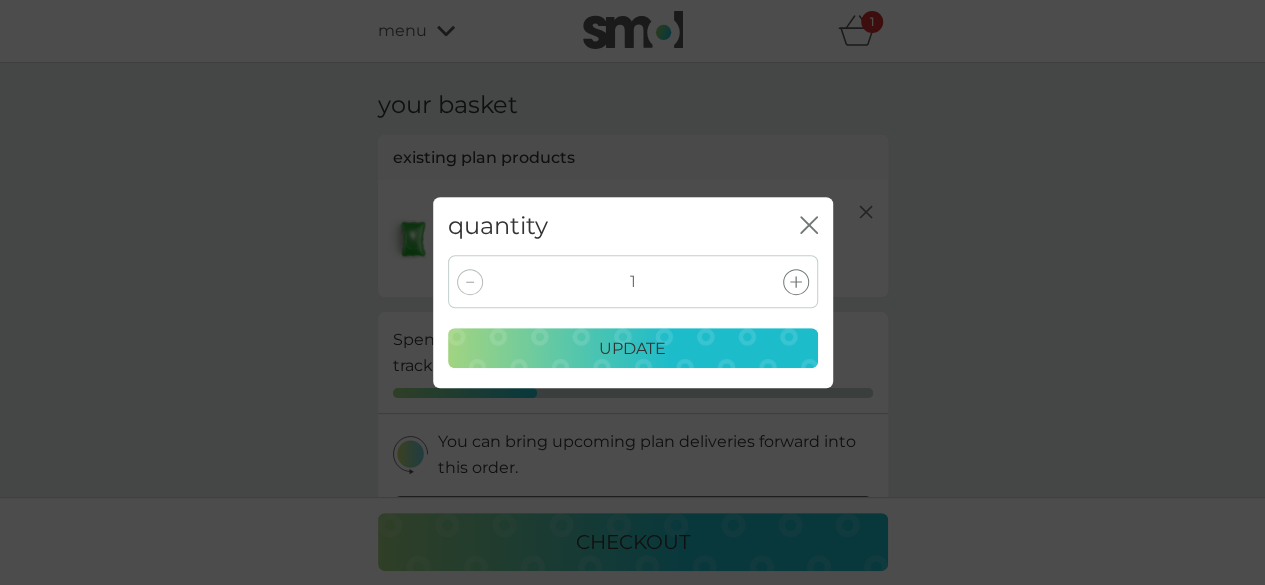 click 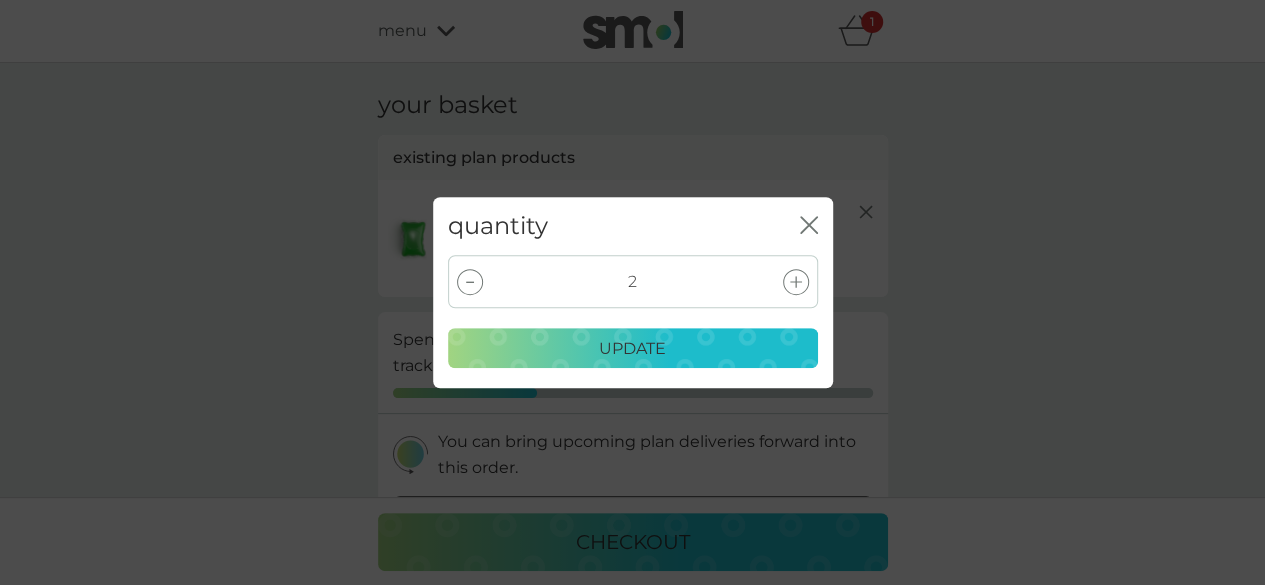 click on "update" at bounding box center (632, 349) 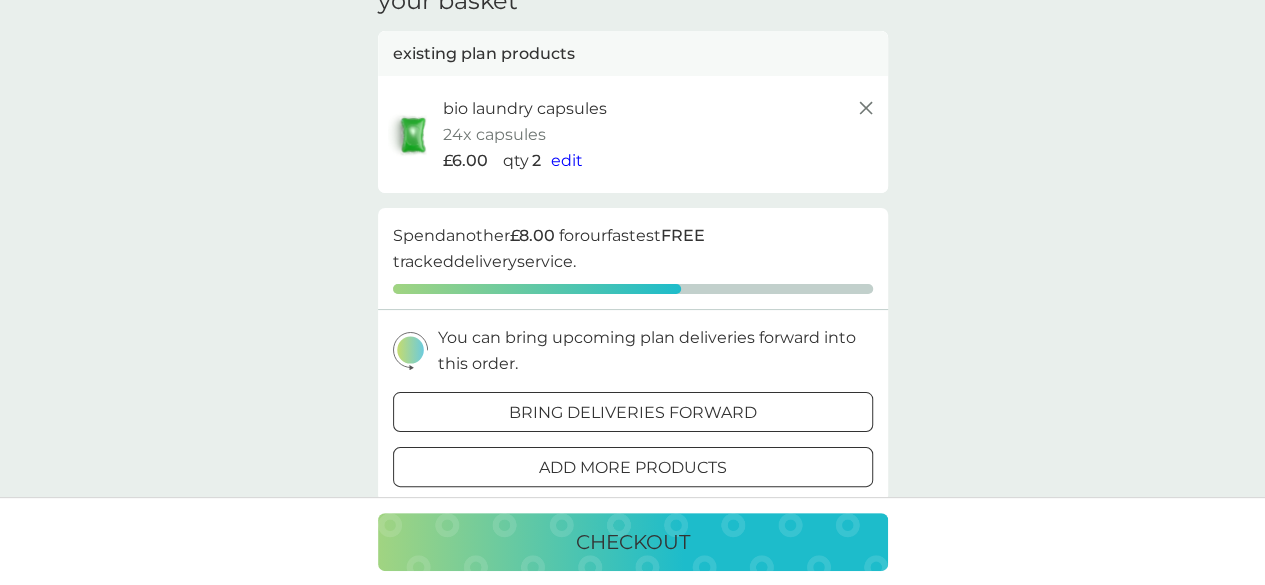 scroll, scrollTop: 200, scrollLeft: 0, axis: vertical 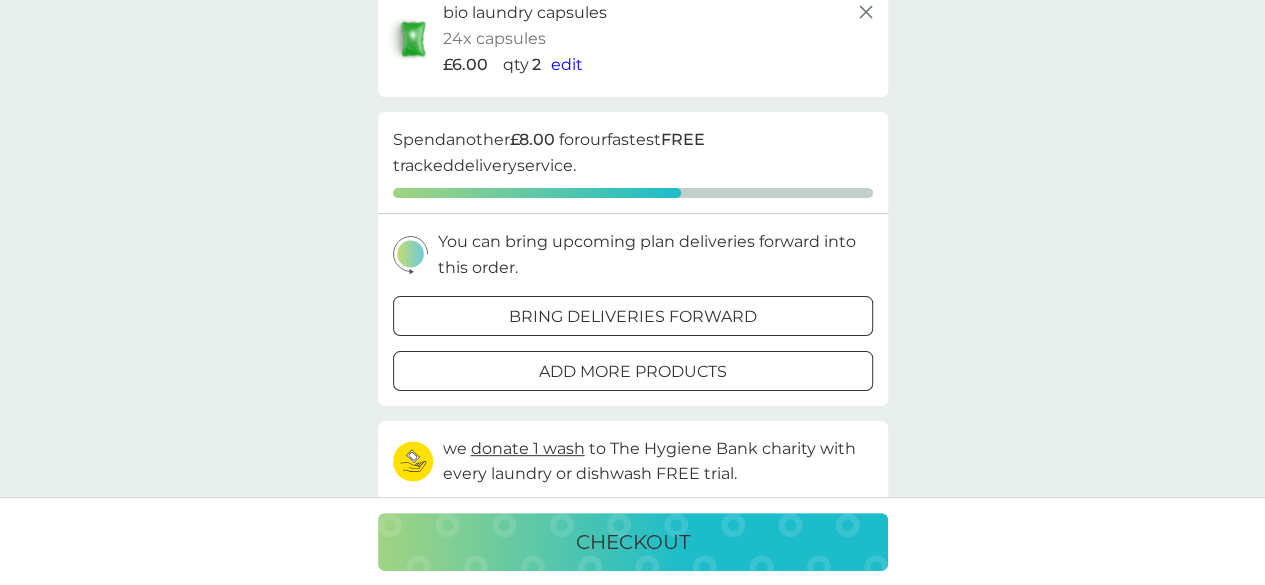 click at bounding box center [633, 371] 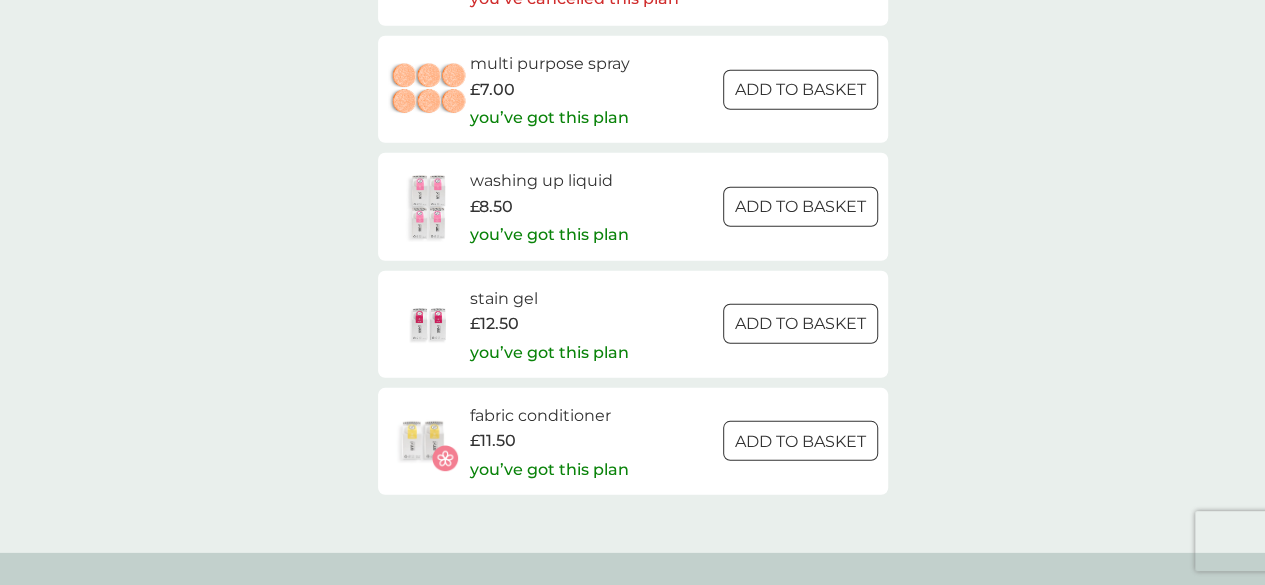 scroll, scrollTop: 2800, scrollLeft: 0, axis: vertical 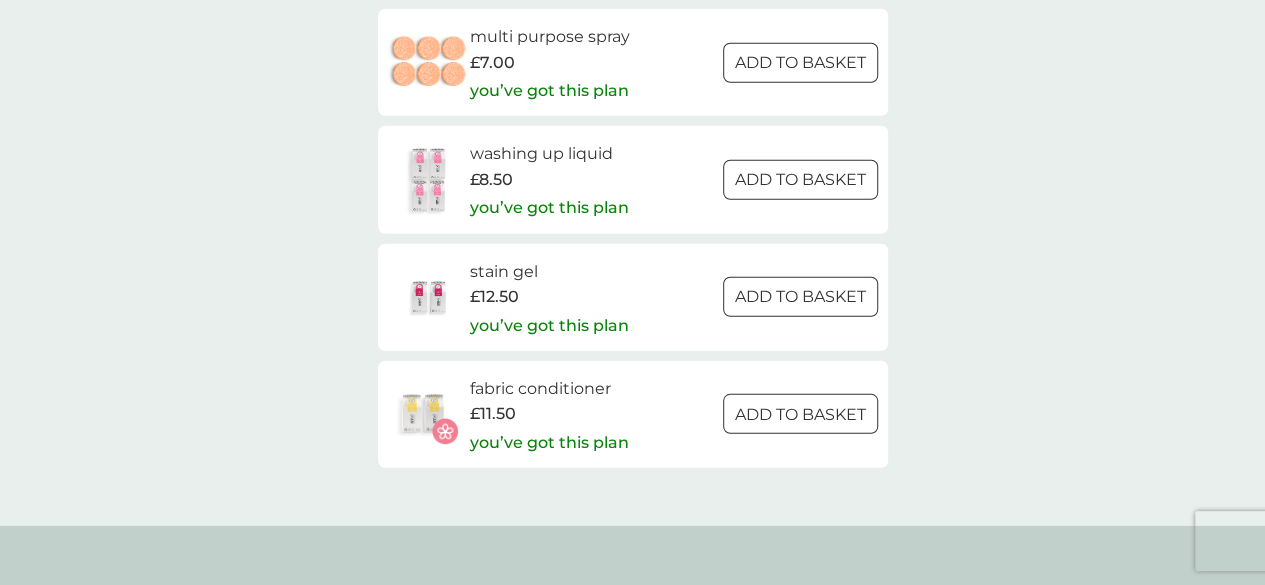 click at bounding box center [800, 297] 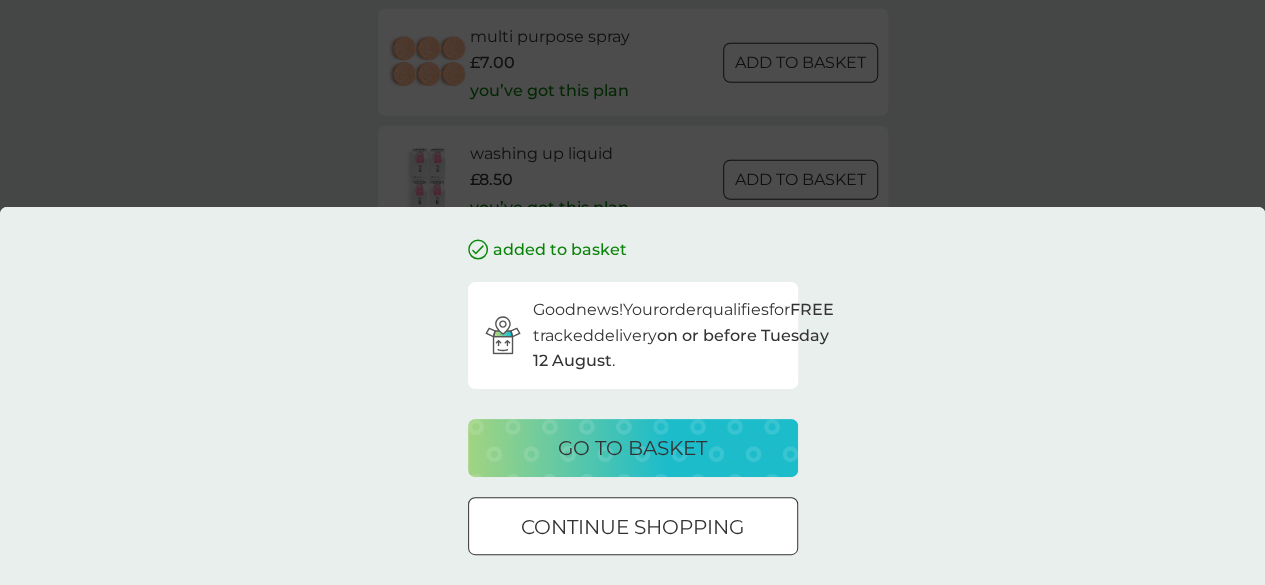 scroll, scrollTop: 3000, scrollLeft: 0, axis: vertical 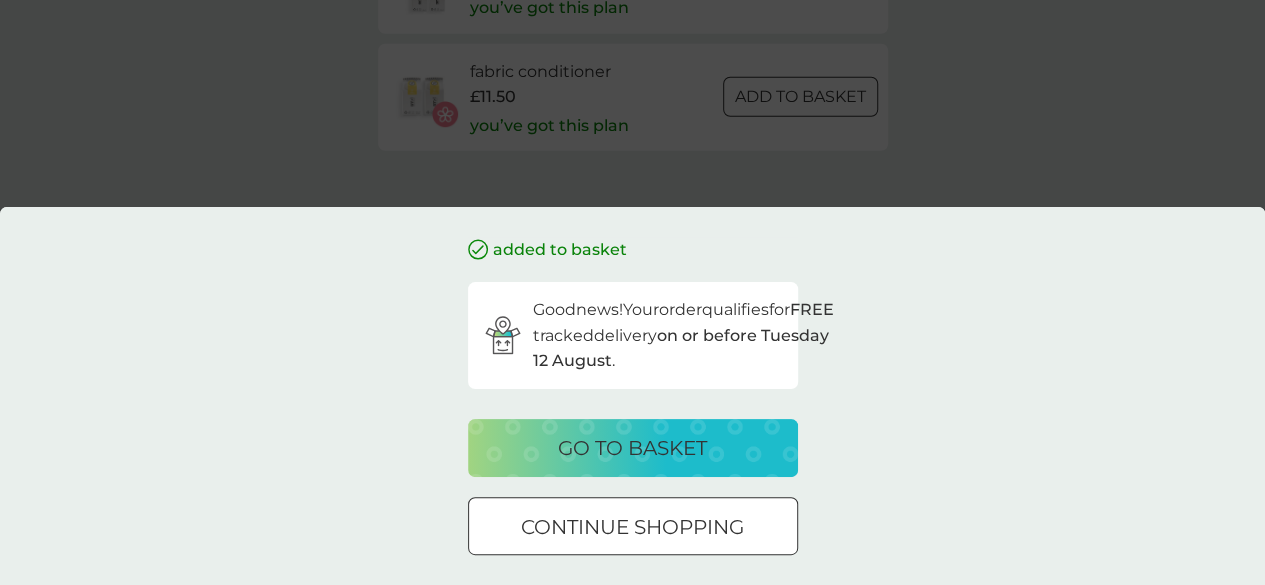 click on "go to basket" at bounding box center (632, 448) 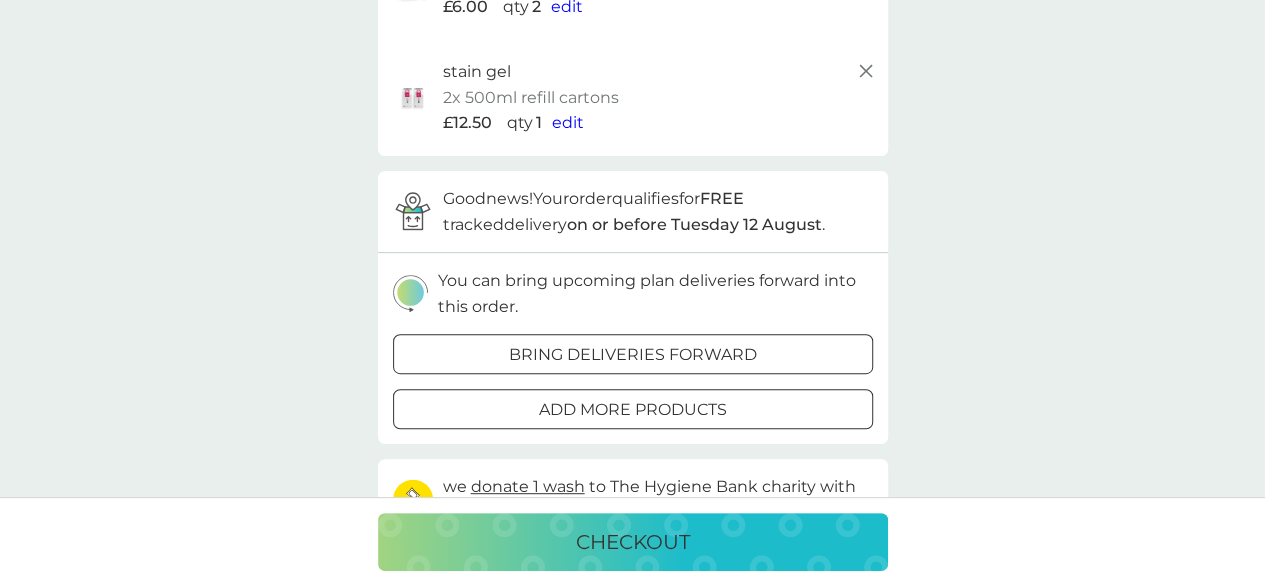 scroll, scrollTop: 300, scrollLeft: 0, axis: vertical 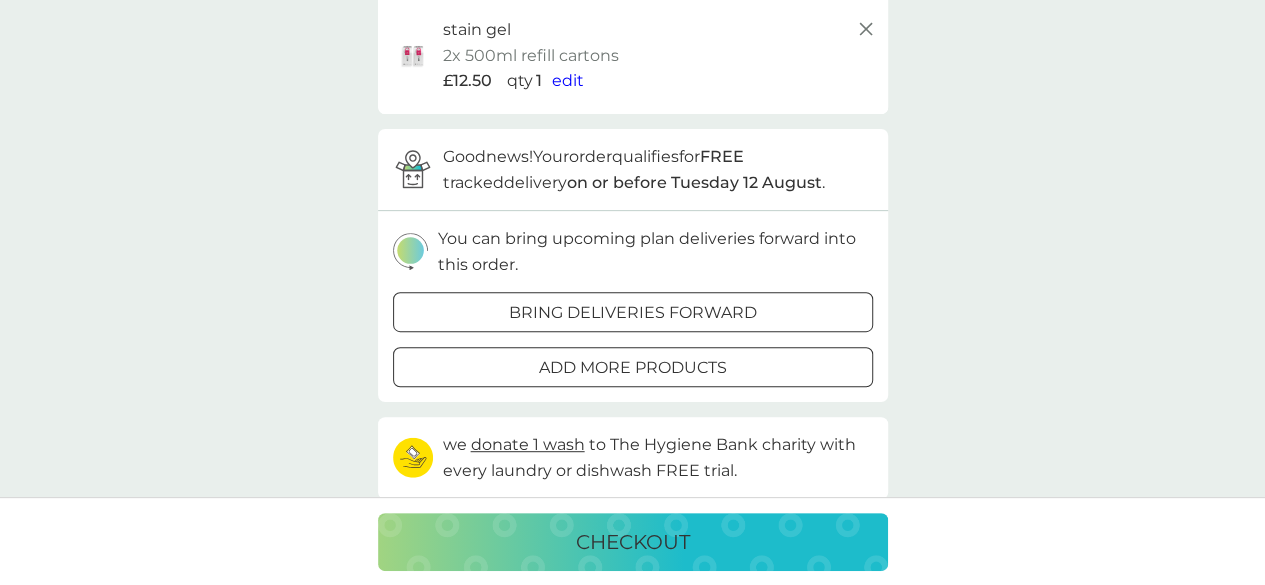 click on "checkout" at bounding box center (633, 542) 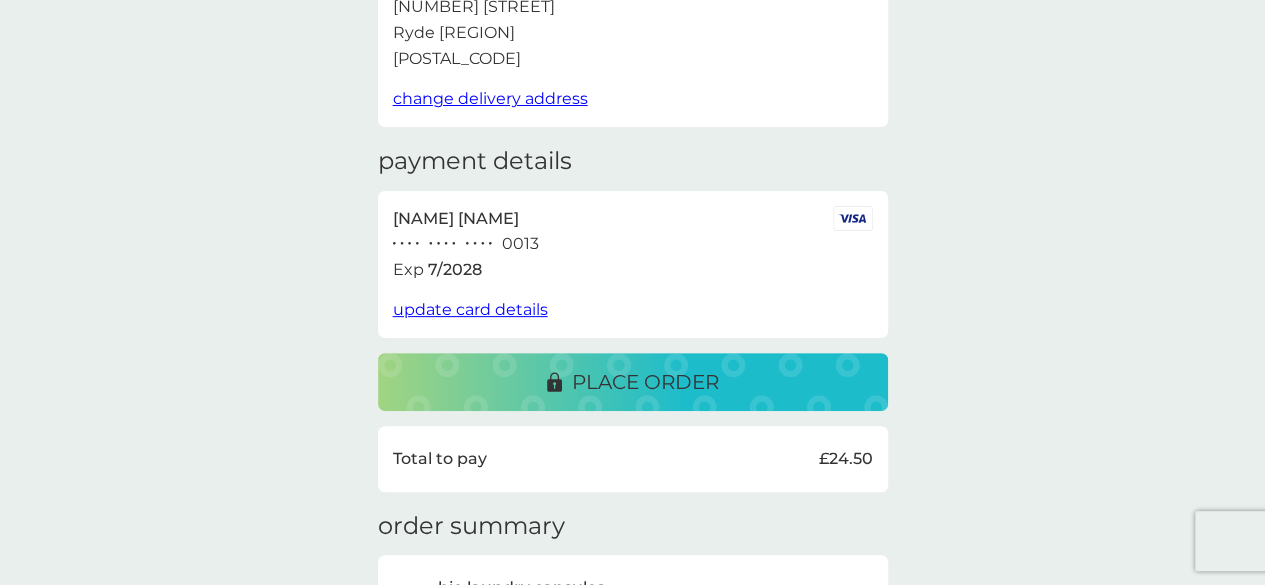 scroll, scrollTop: 200, scrollLeft: 0, axis: vertical 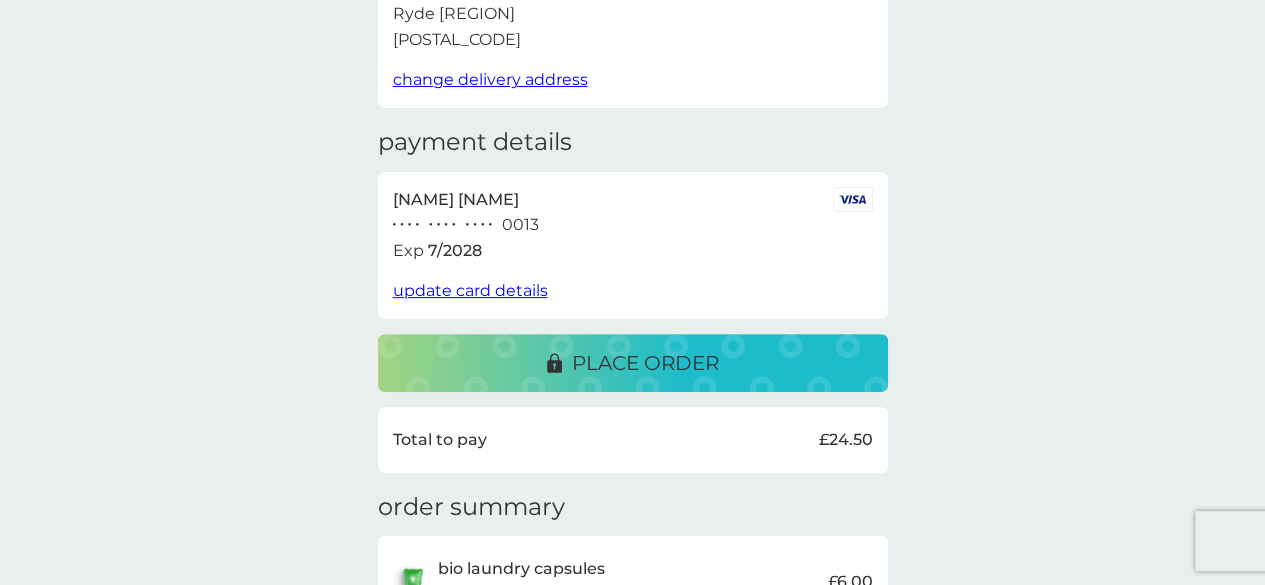click on "place order" at bounding box center (645, 363) 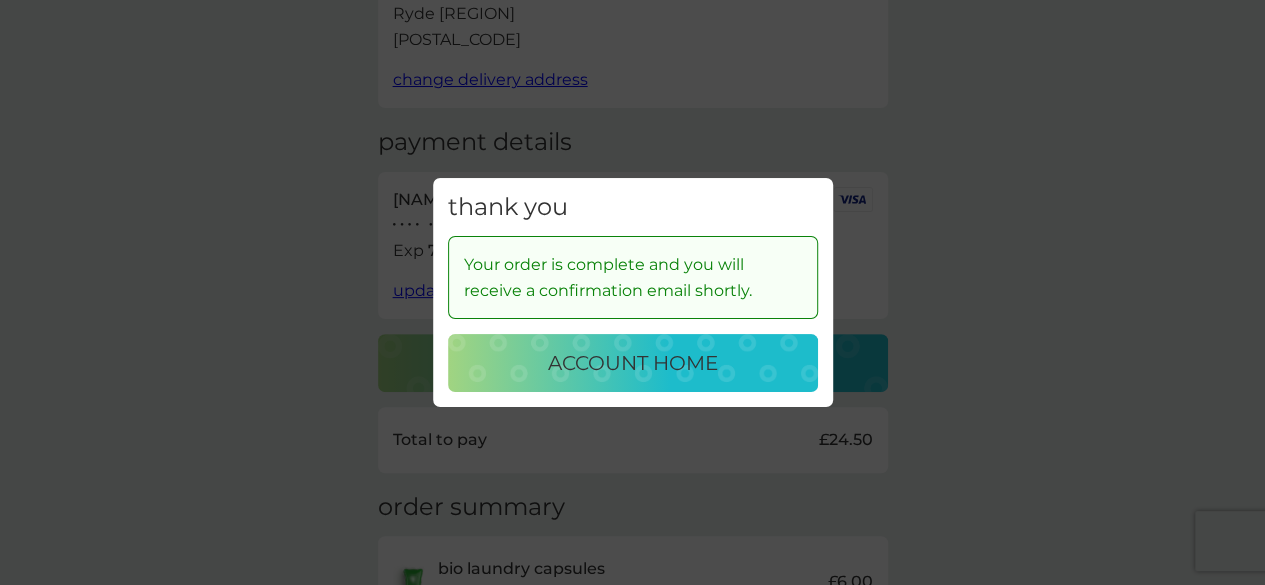 click on "account home" at bounding box center [633, 363] 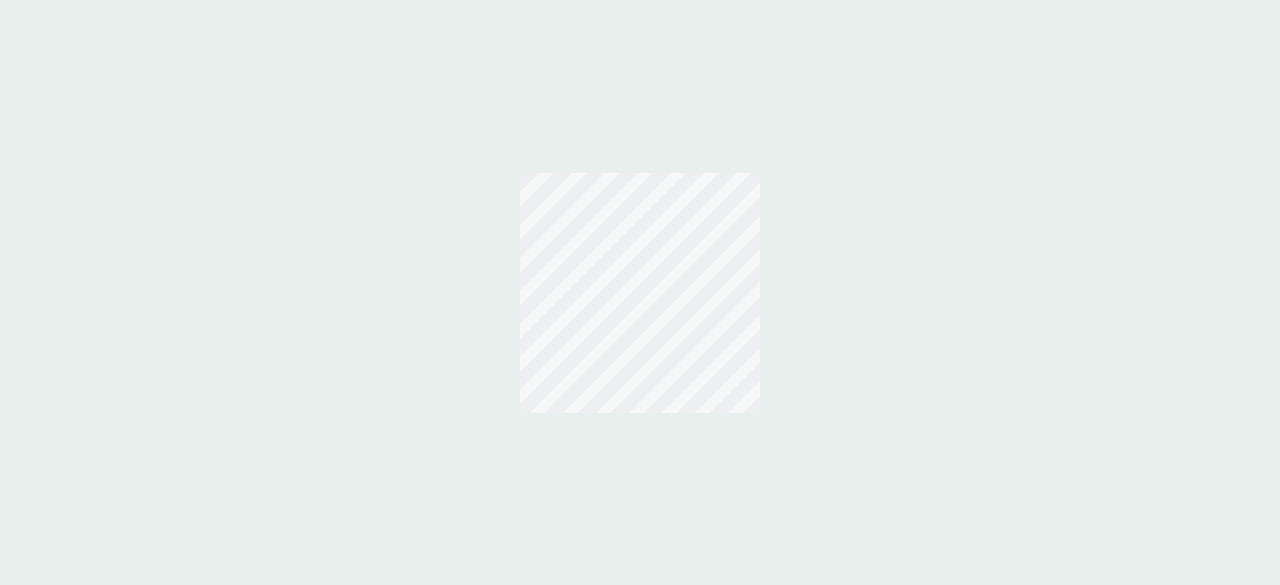 scroll, scrollTop: 0, scrollLeft: 0, axis: both 